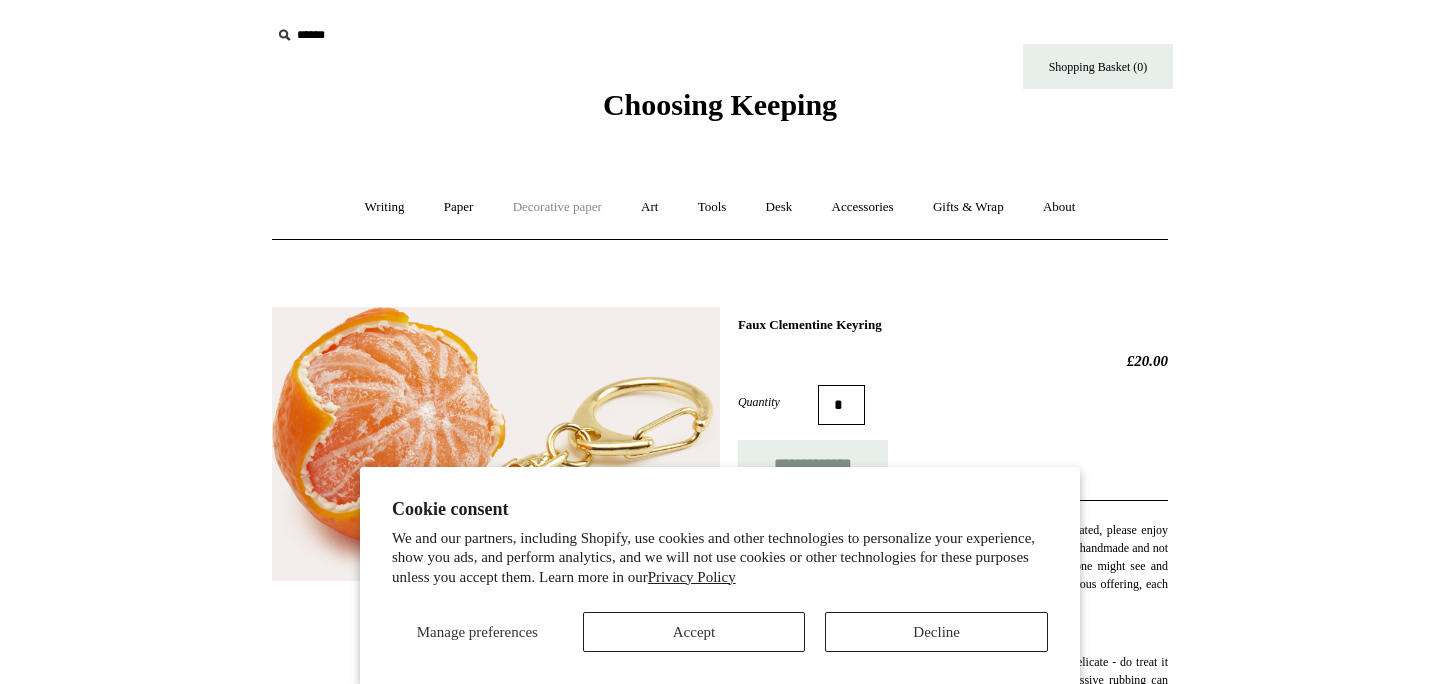 scroll, scrollTop: 0, scrollLeft: 0, axis: both 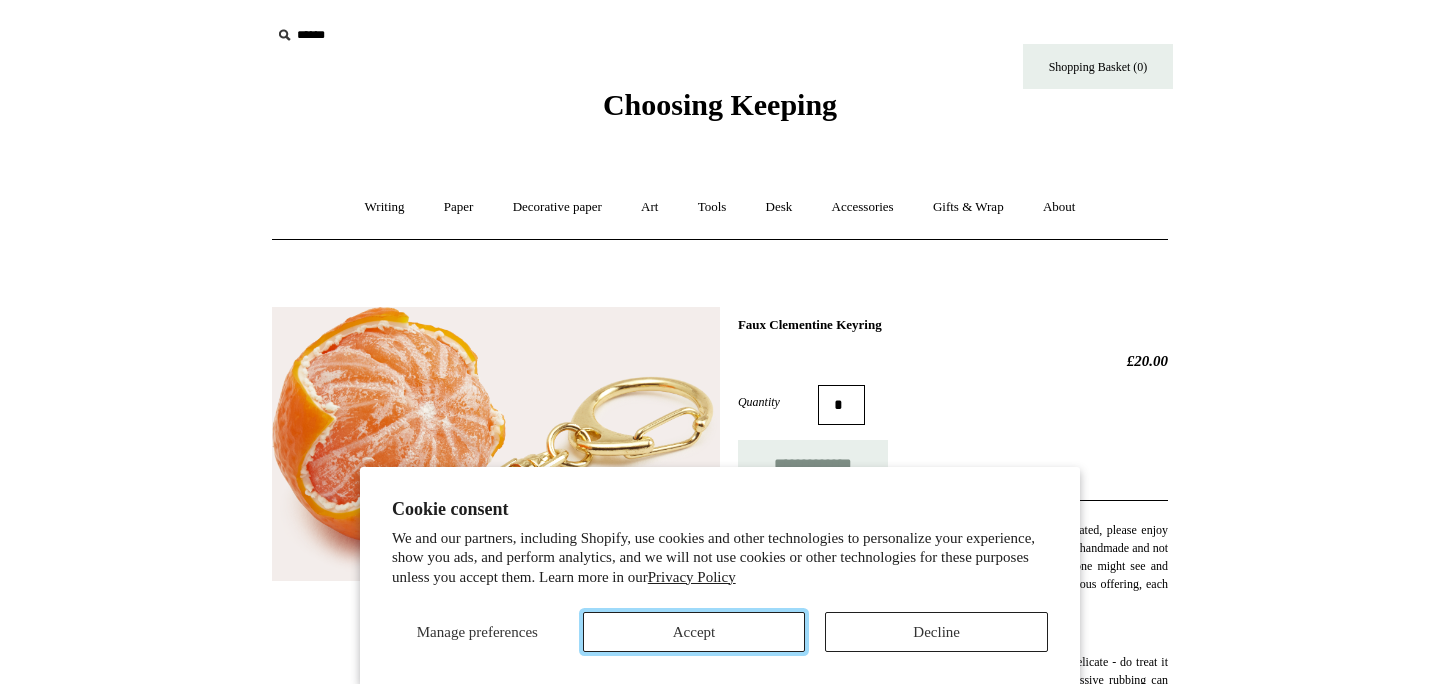 click on "Accept" at bounding box center [694, 632] 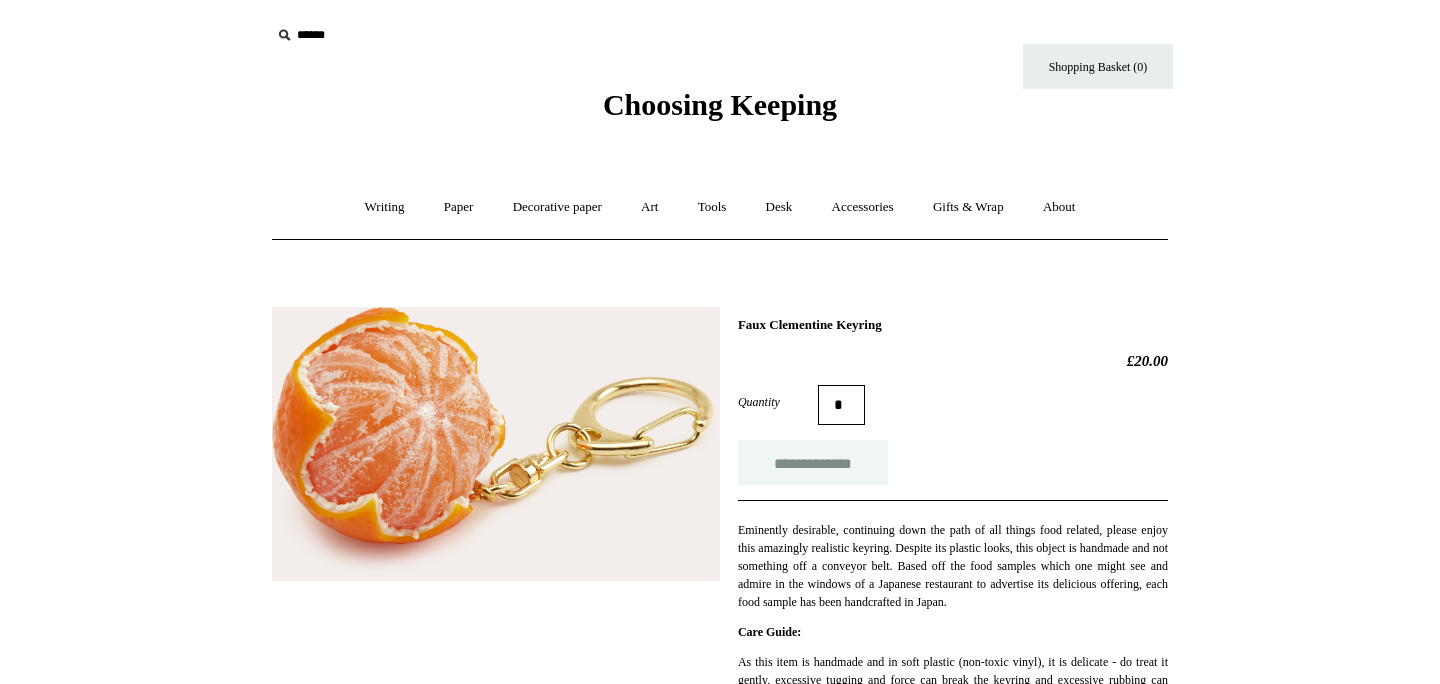click on "**********" at bounding box center [813, 462] 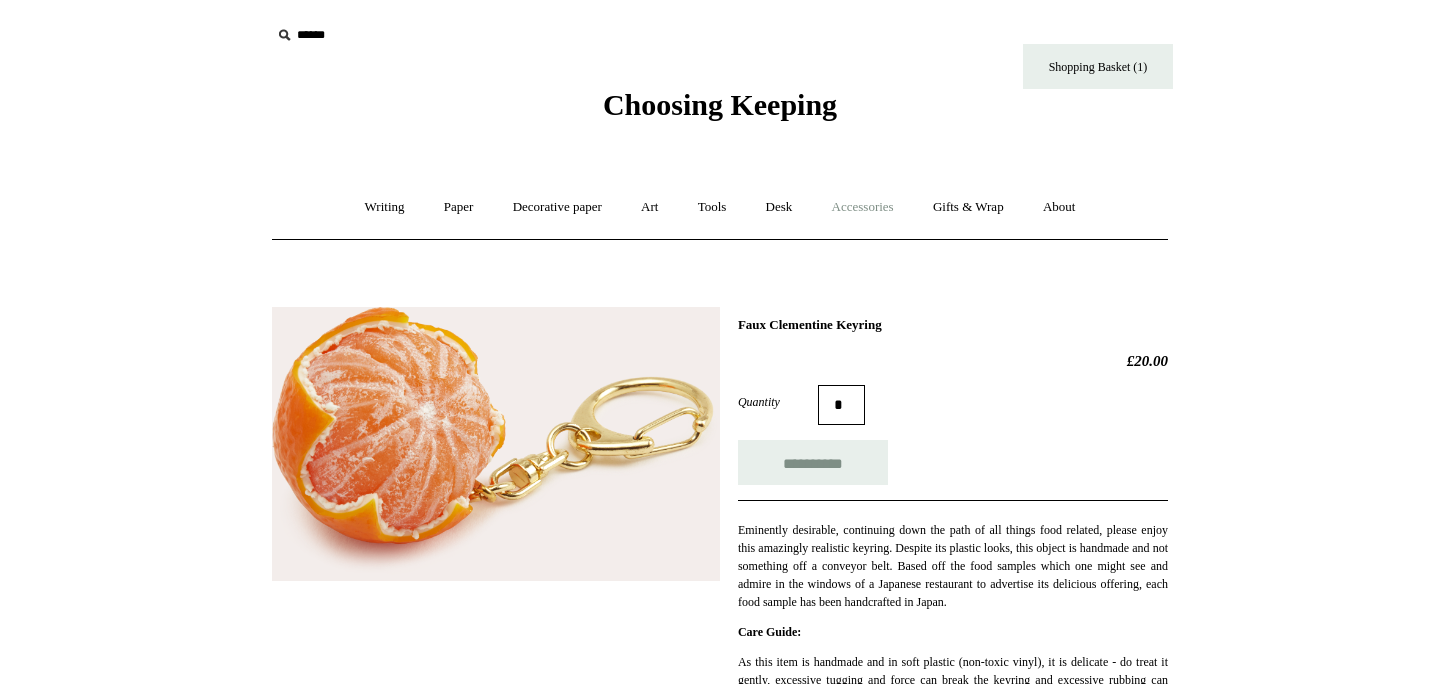 type on "**********" 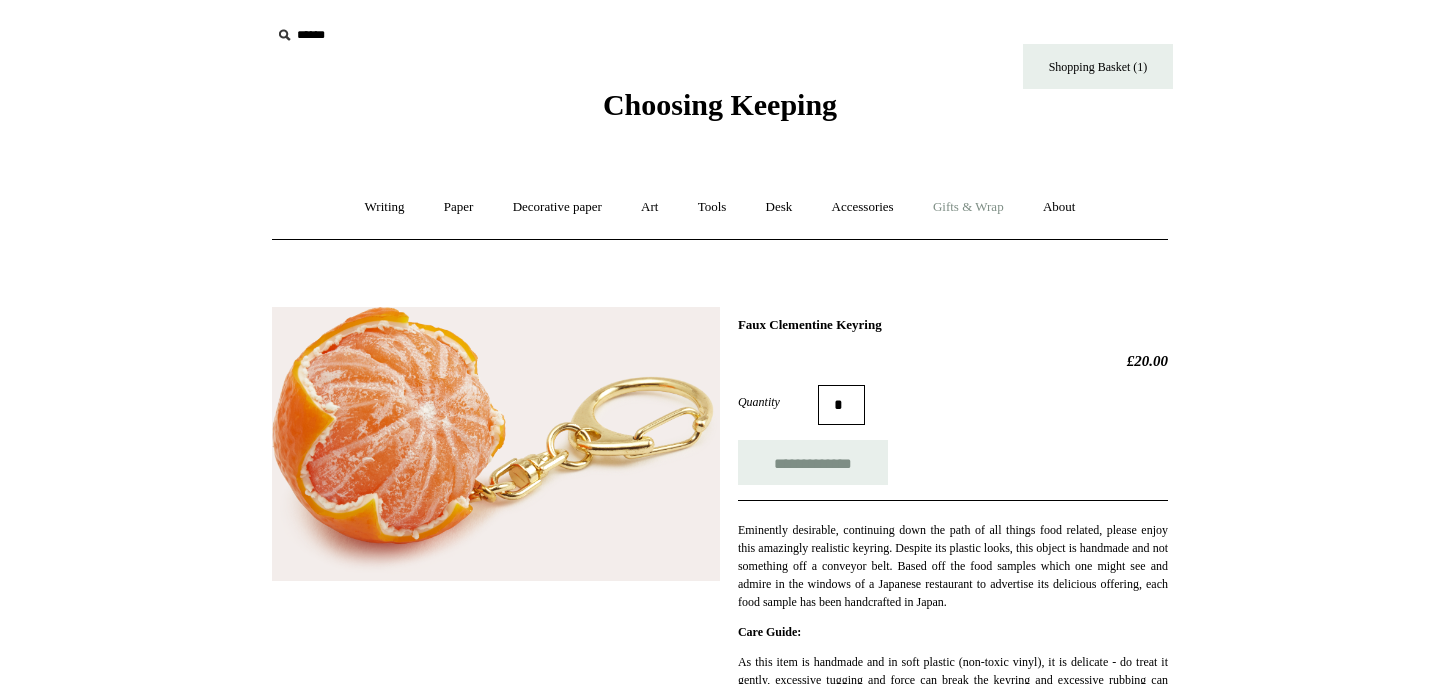 click on "Gifts & Wrap +" at bounding box center (968, 207) 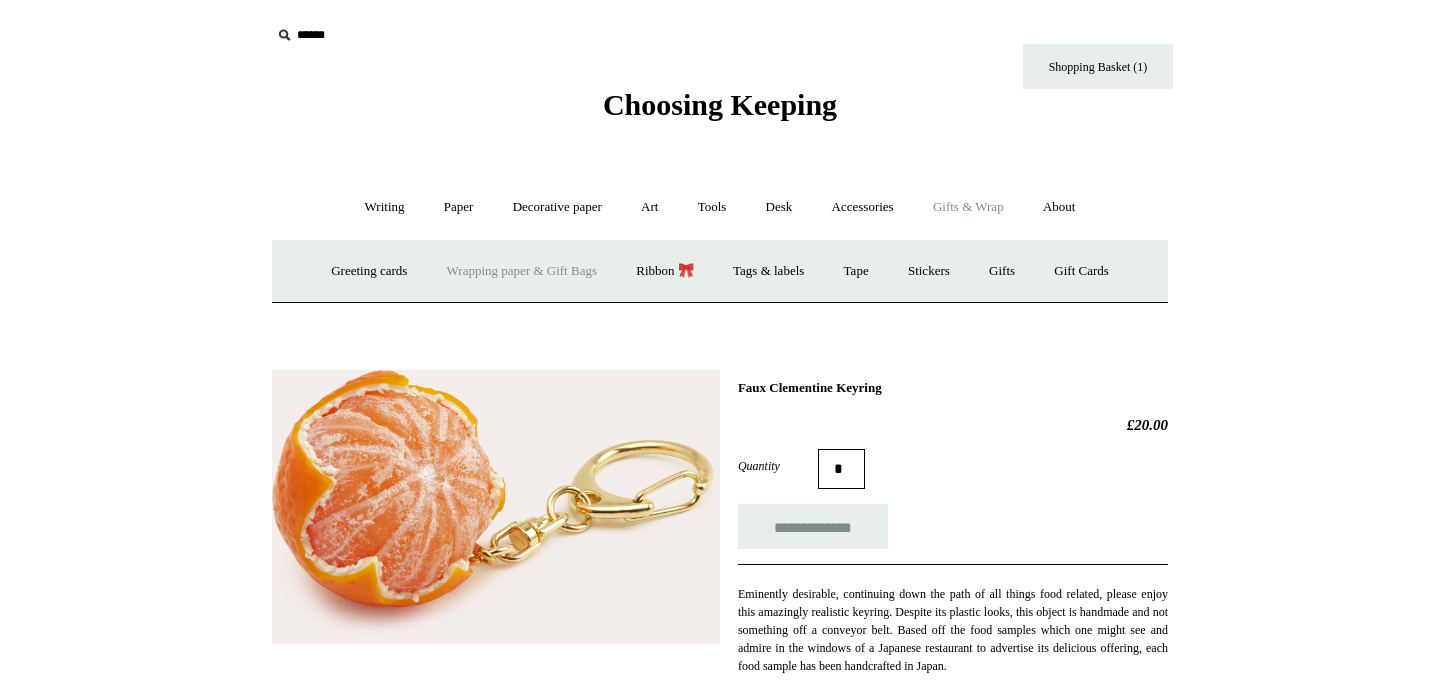 click on "Wrapping paper & Gift Bags" at bounding box center (522, 271) 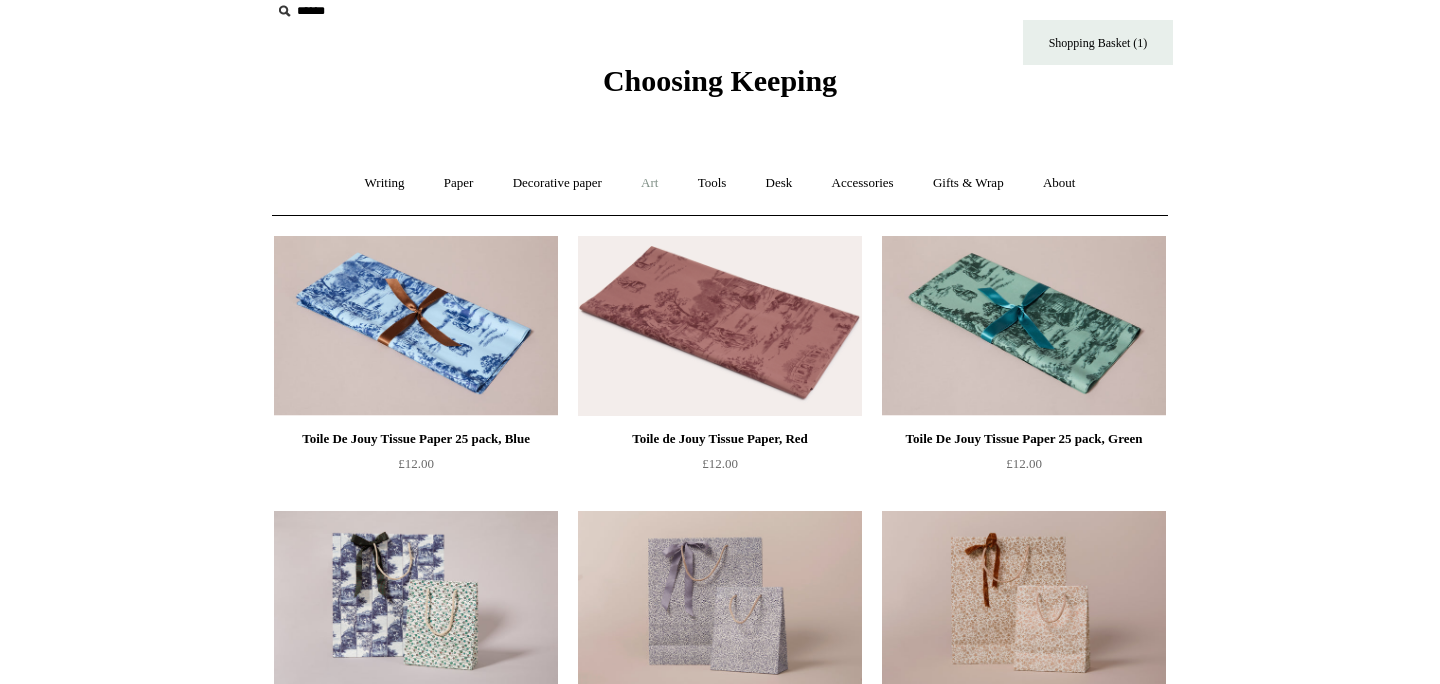 scroll, scrollTop: 25, scrollLeft: 0, axis: vertical 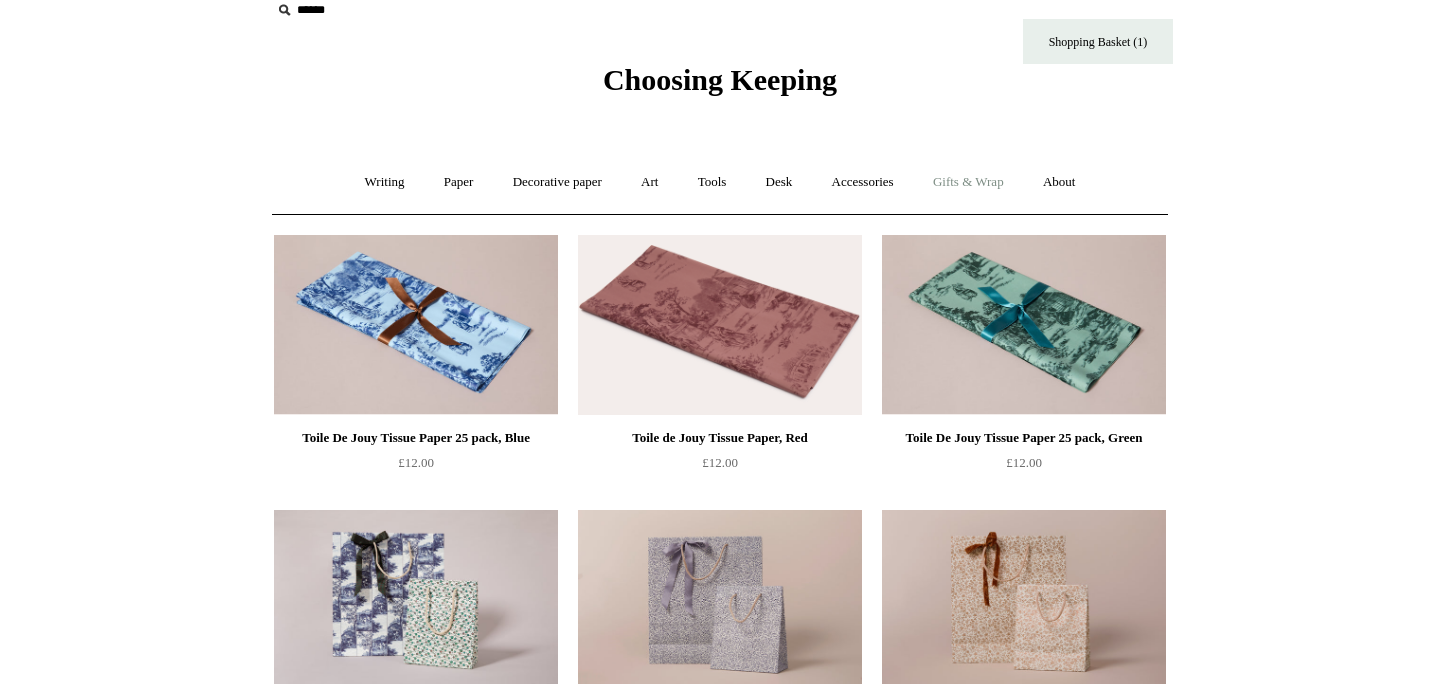 click on "Gifts & Wrap +" at bounding box center [968, 182] 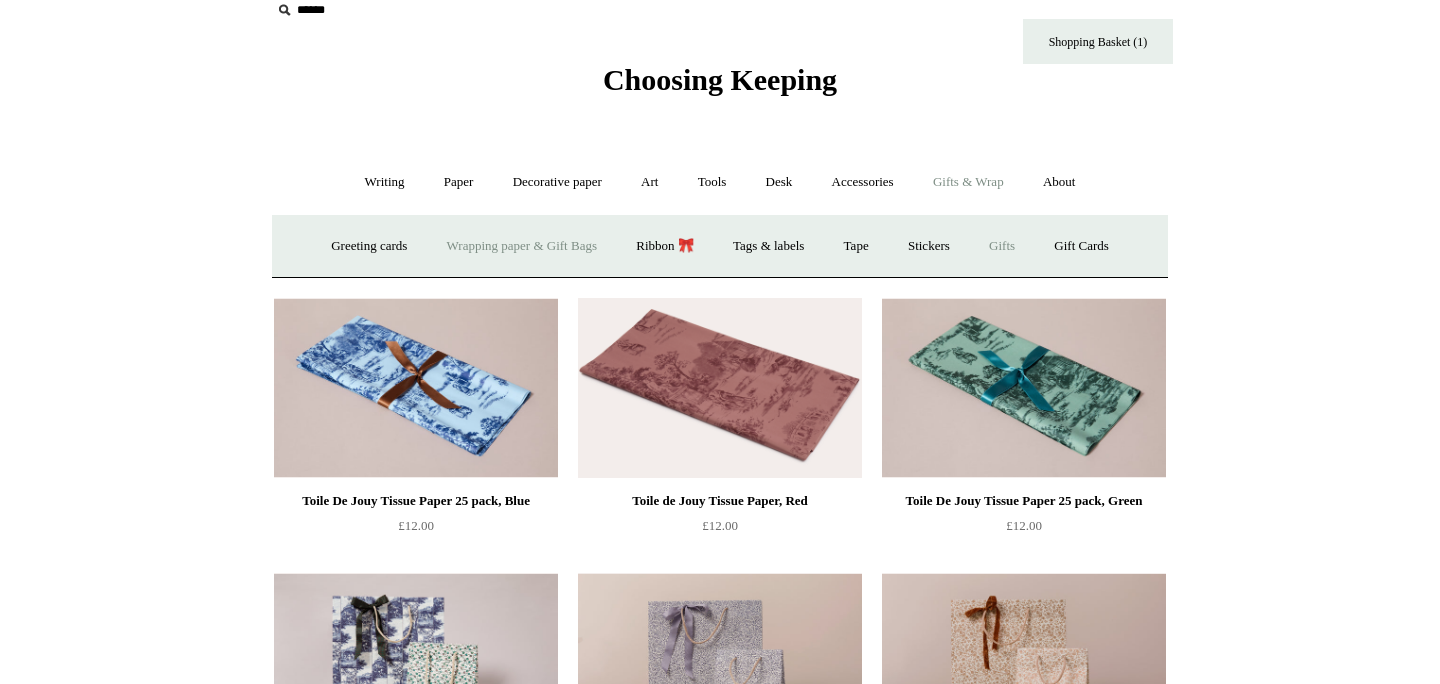 click on "Gifts +" at bounding box center (1002, 246) 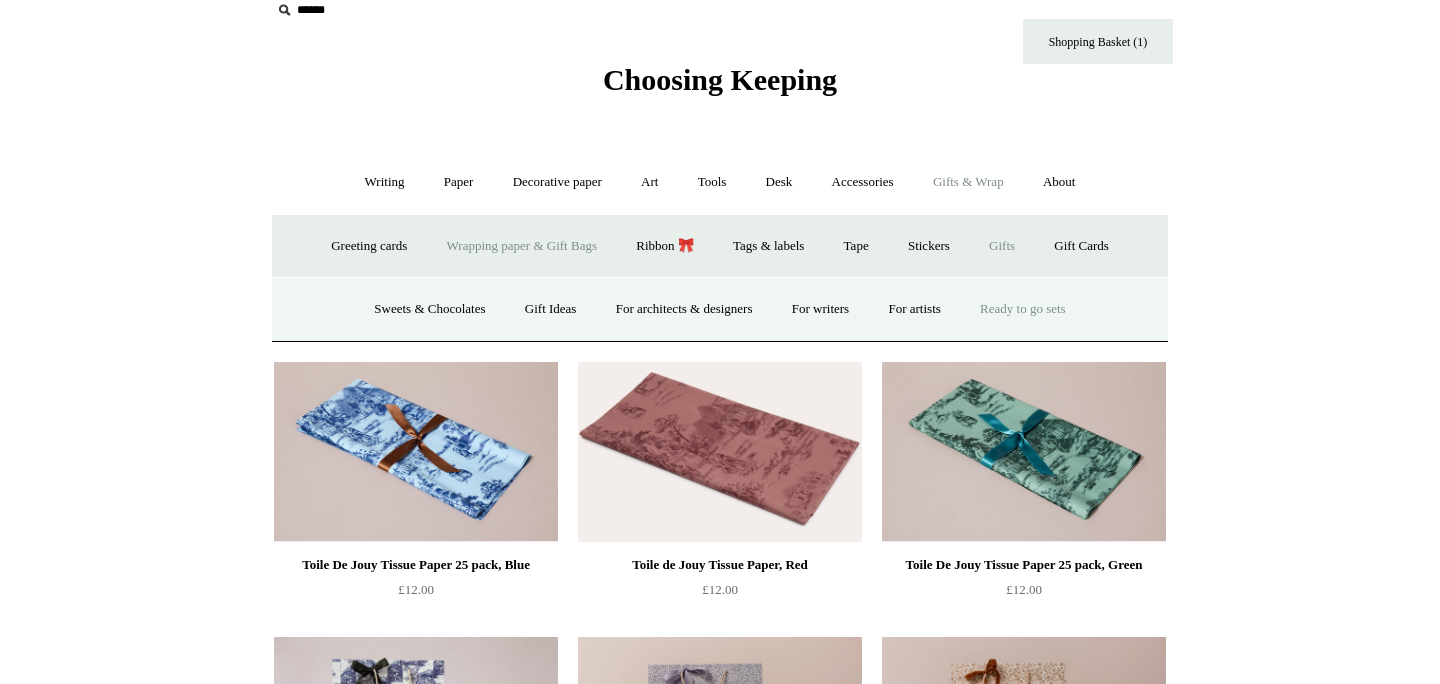 click on "Ready to go sets" at bounding box center (1023, 309) 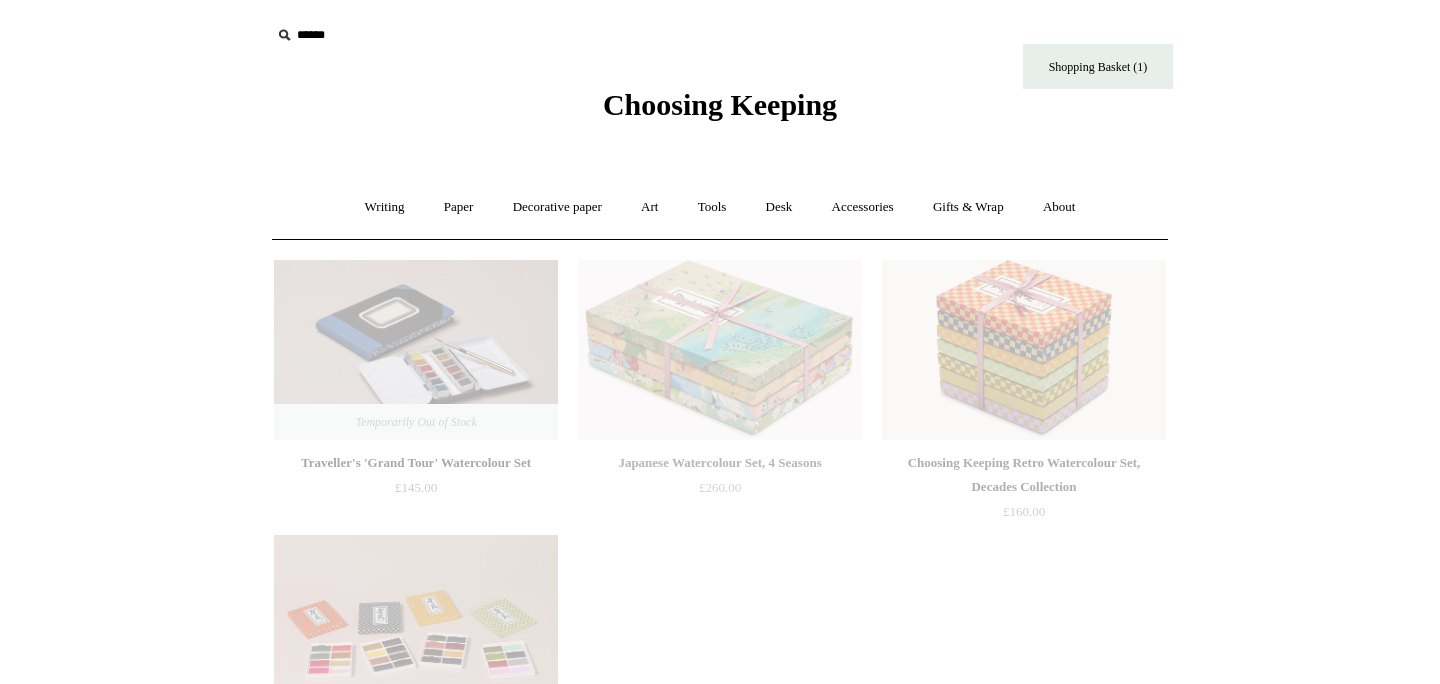 scroll, scrollTop: 0, scrollLeft: 0, axis: both 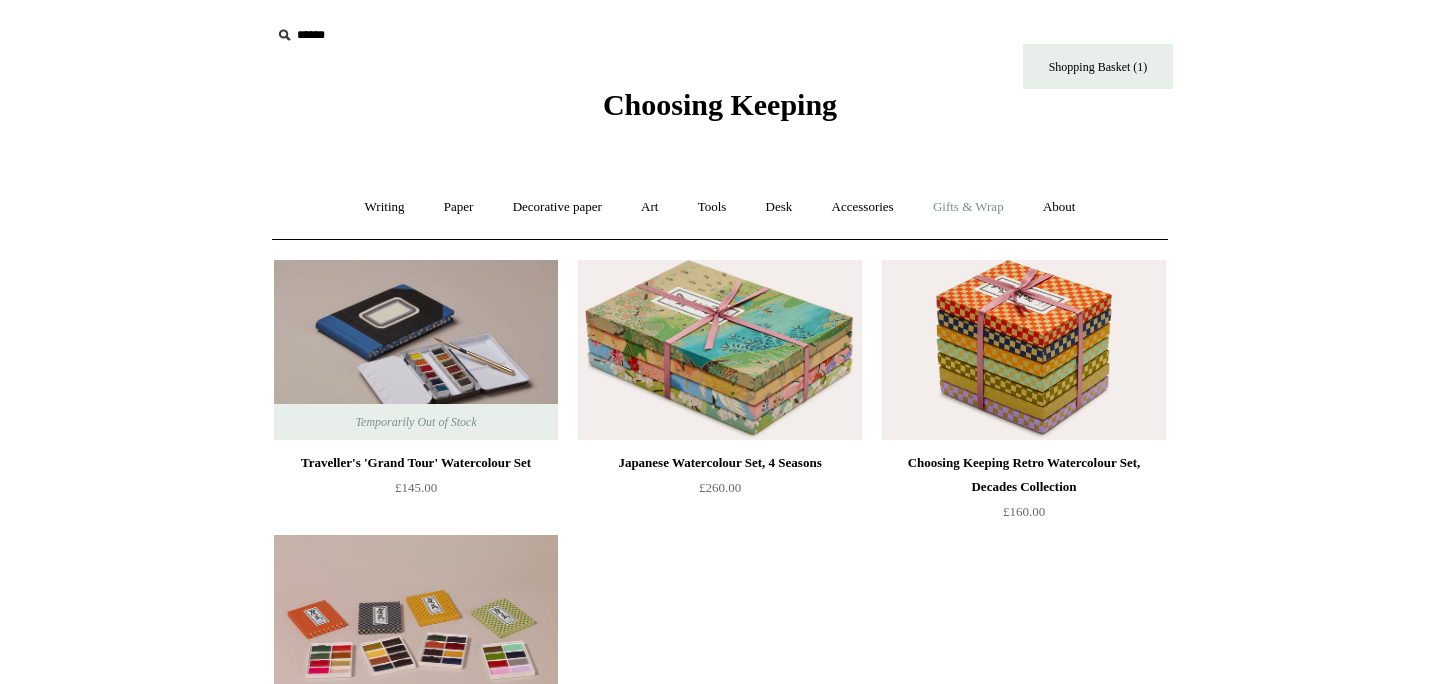 click on "Gifts & Wrap +" at bounding box center [968, 207] 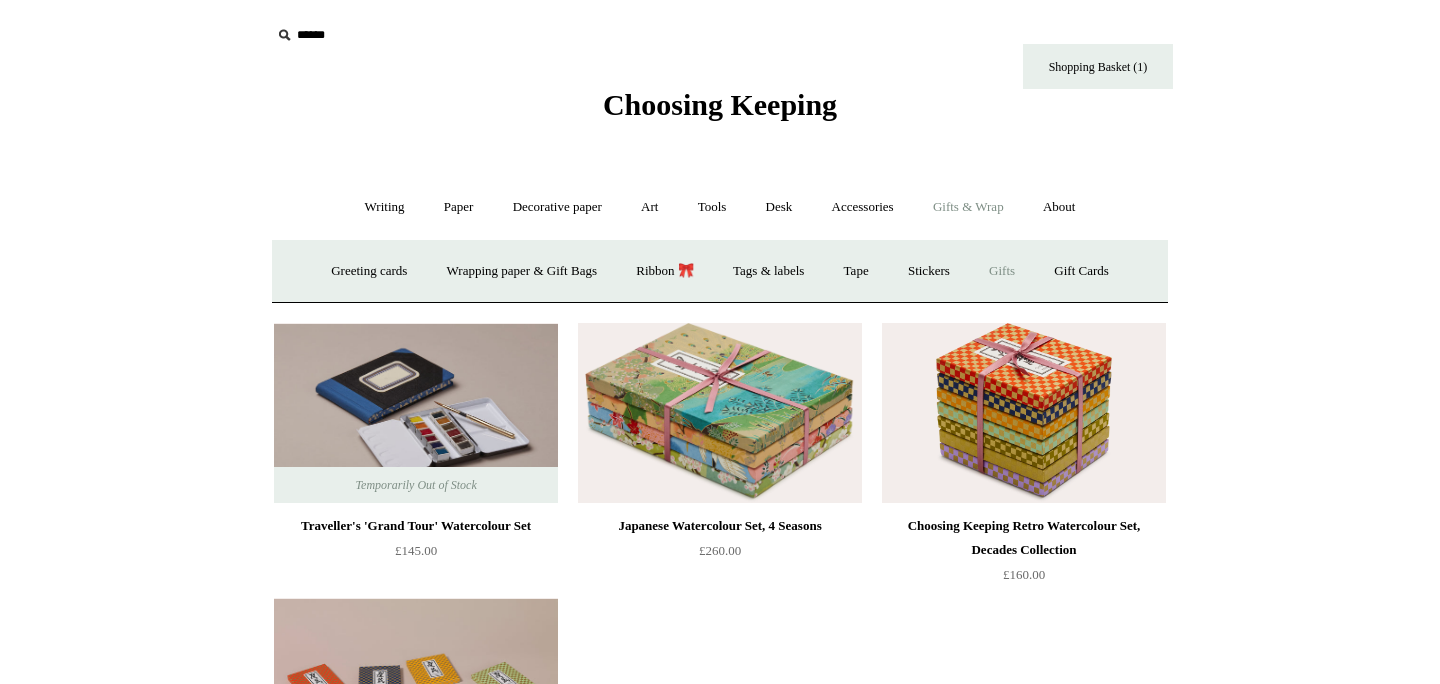 click on "Gifts +" at bounding box center (1002, 271) 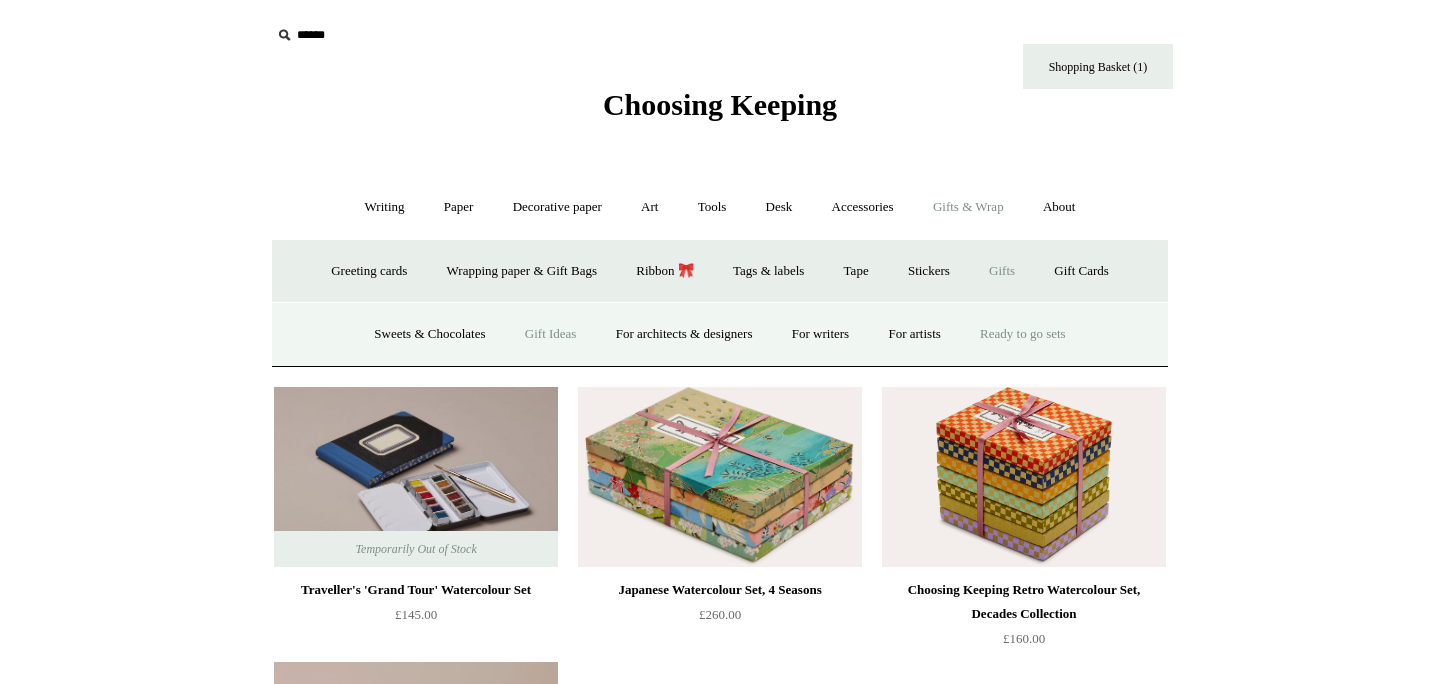 click on "Gift Ideas" at bounding box center [551, 334] 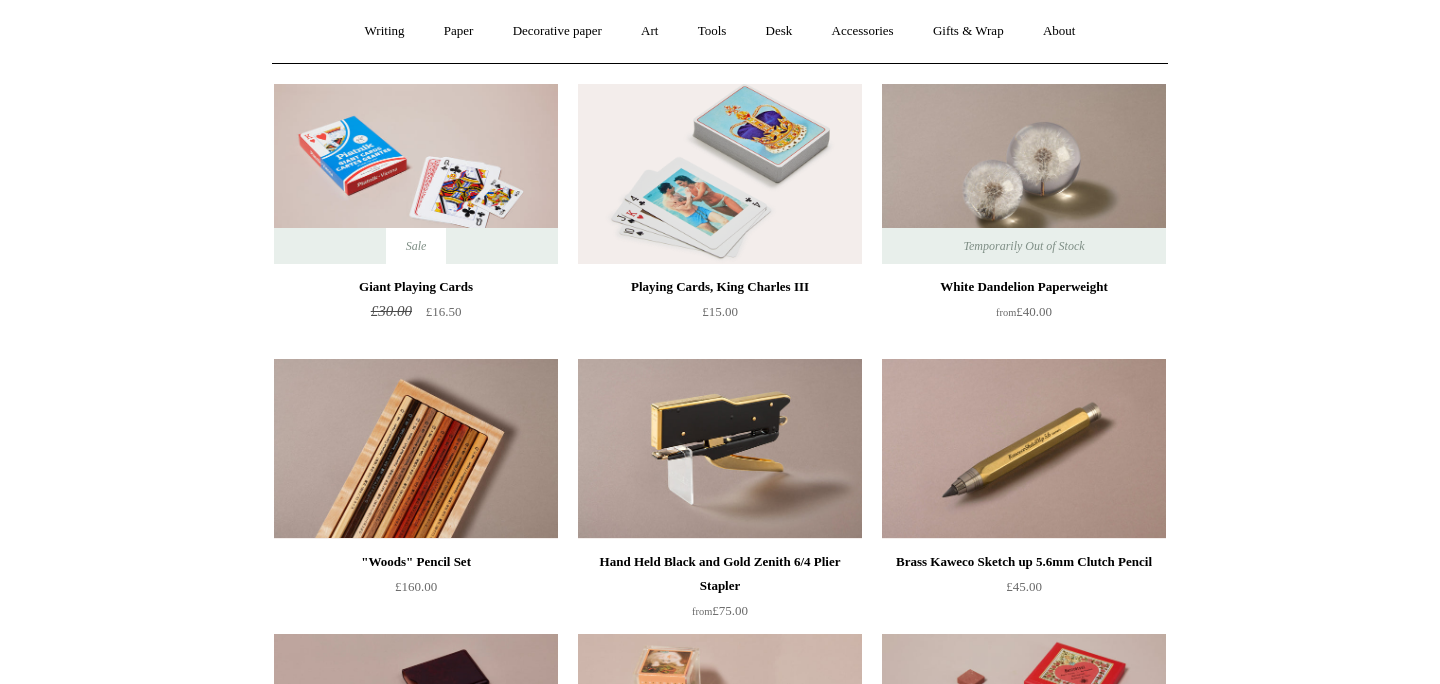 scroll, scrollTop: 0, scrollLeft: 0, axis: both 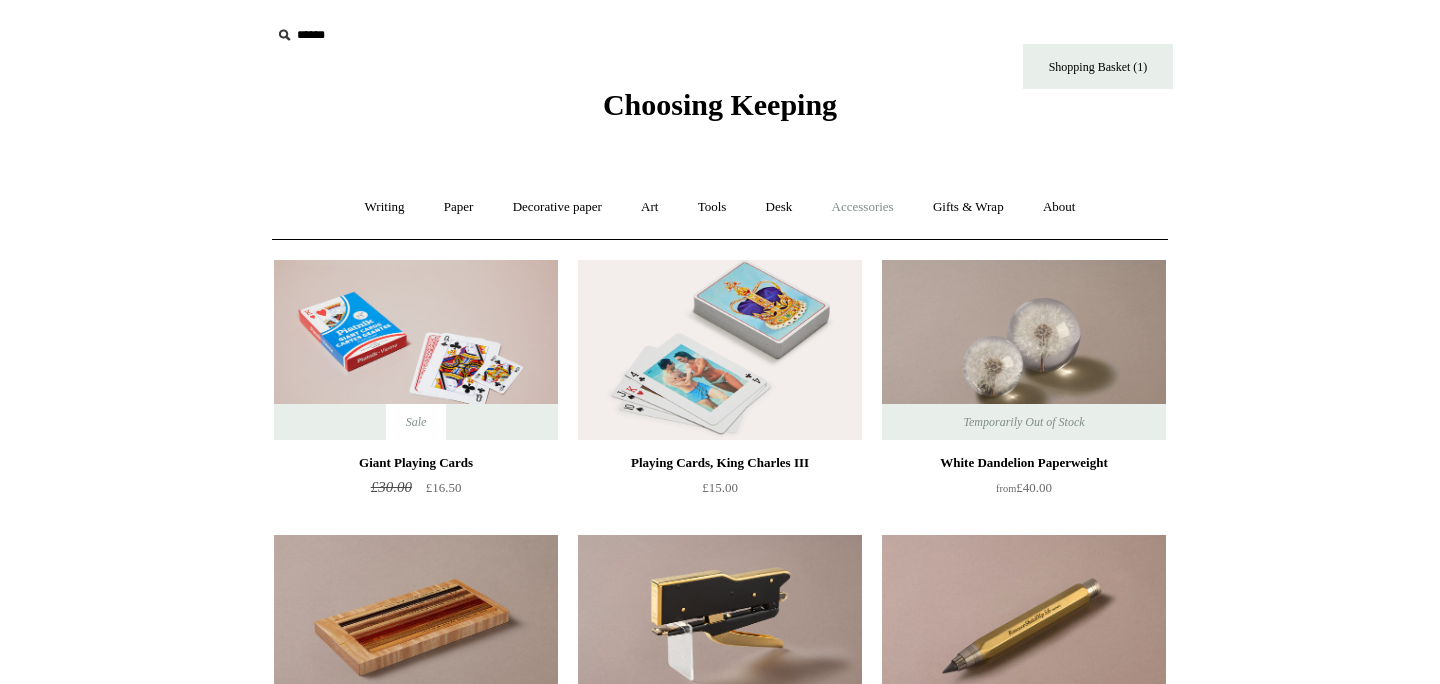 click on "Accessories +" at bounding box center (863, 207) 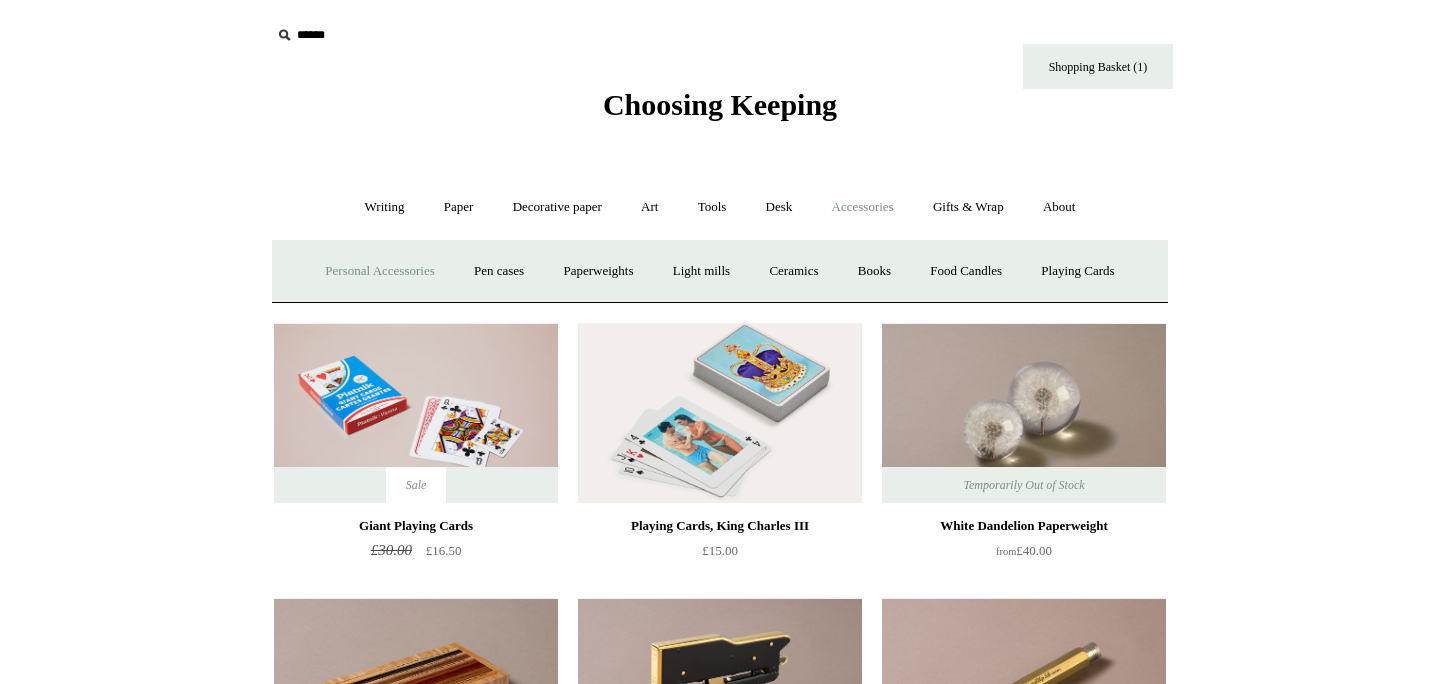 click on "Personal Accessories +" at bounding box center (379, 271) 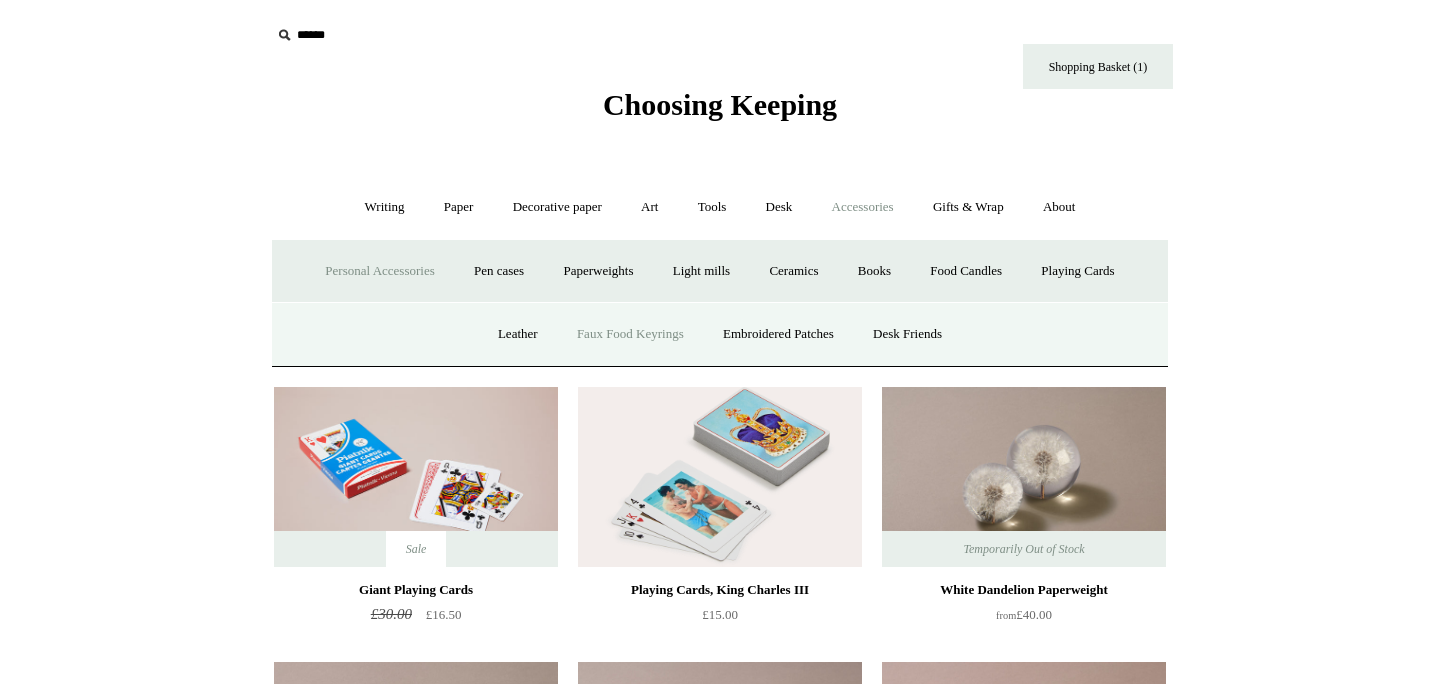 click on "Faux Food Keyrings" at bounding box center (630, 334) 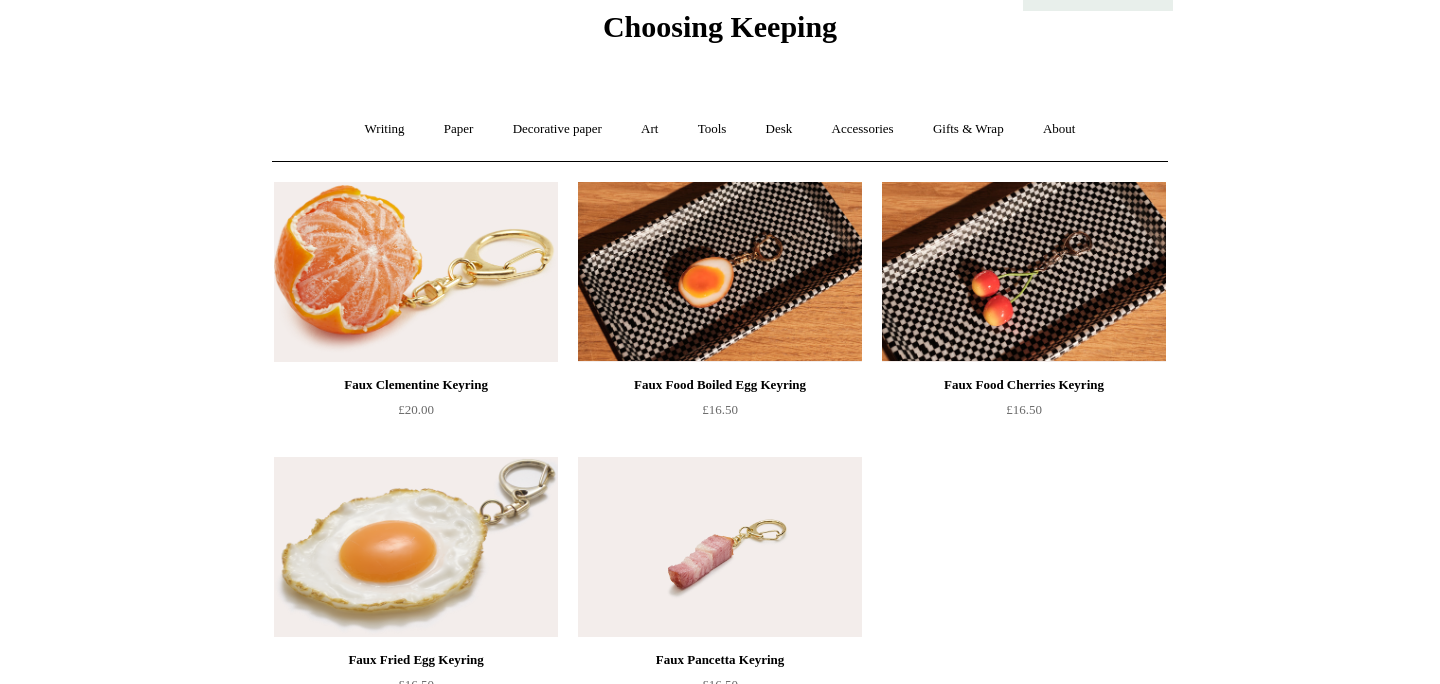 scroll, scrollTop: 0, scrollLeft: 0, axis: both 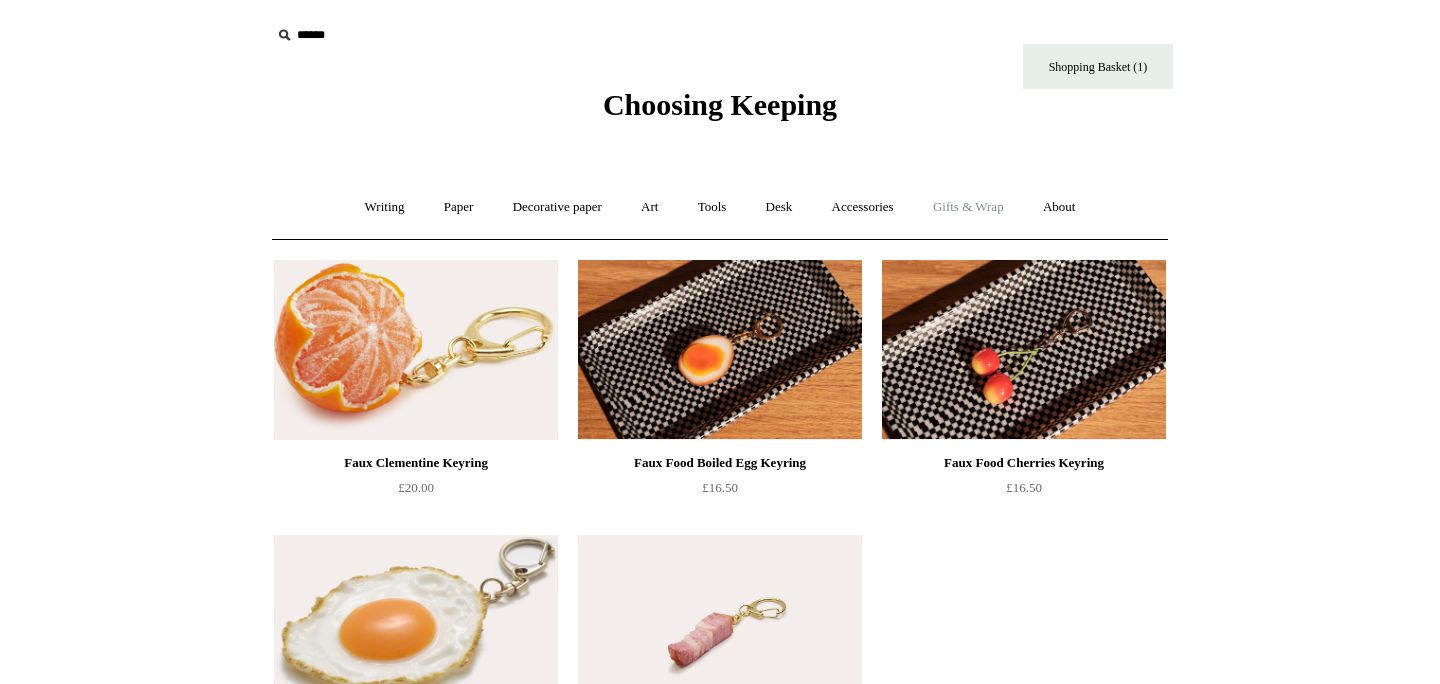 click on "Gifts & Wrap +" at bounding box center (968, 207) 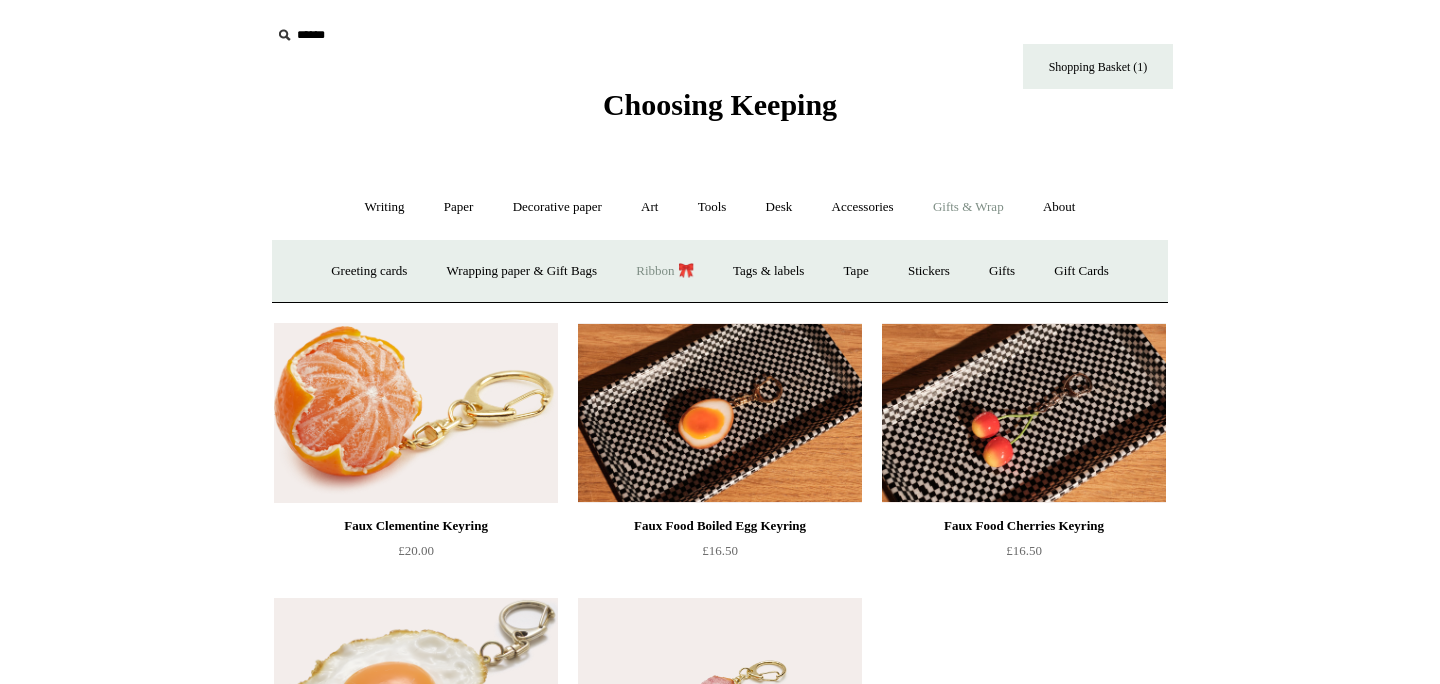 click on "Ribbon 🎀" at bounding box center (665, 271) 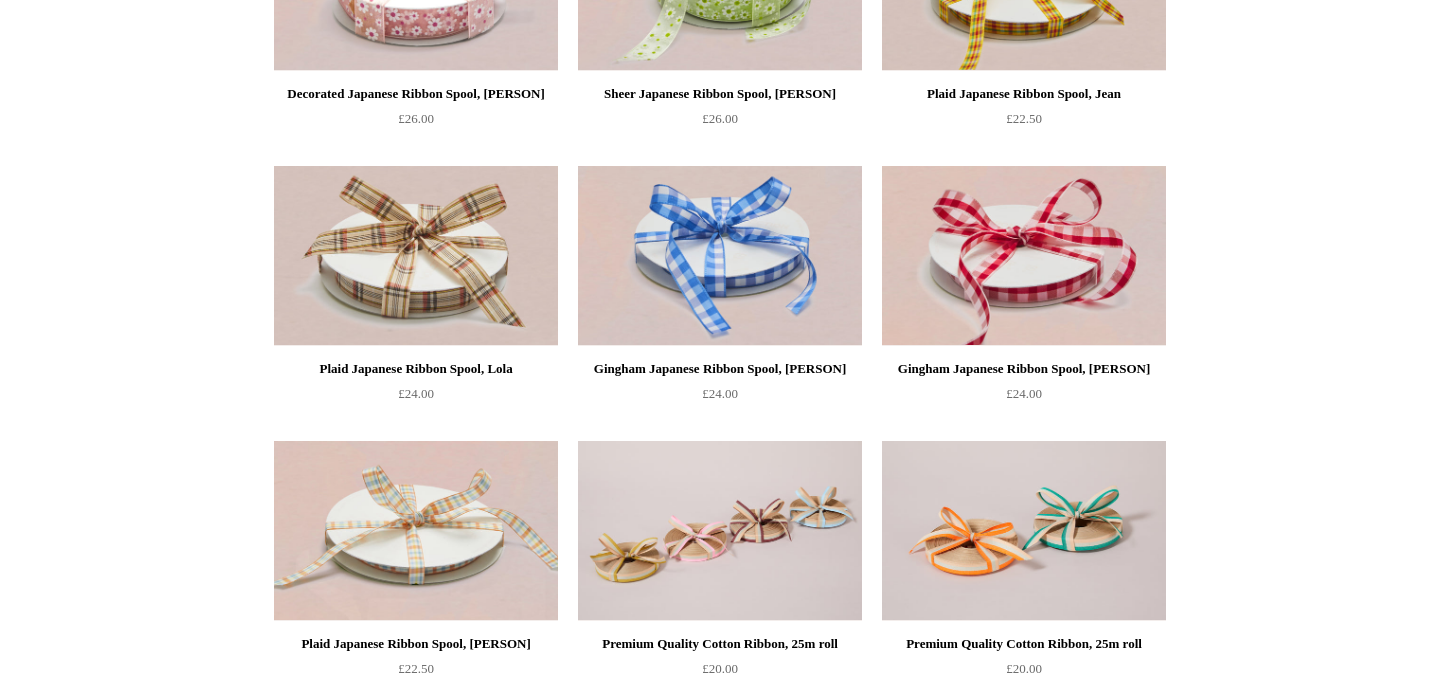scroll, scrollTop: 0, scrollLeft: 0, axis: both 